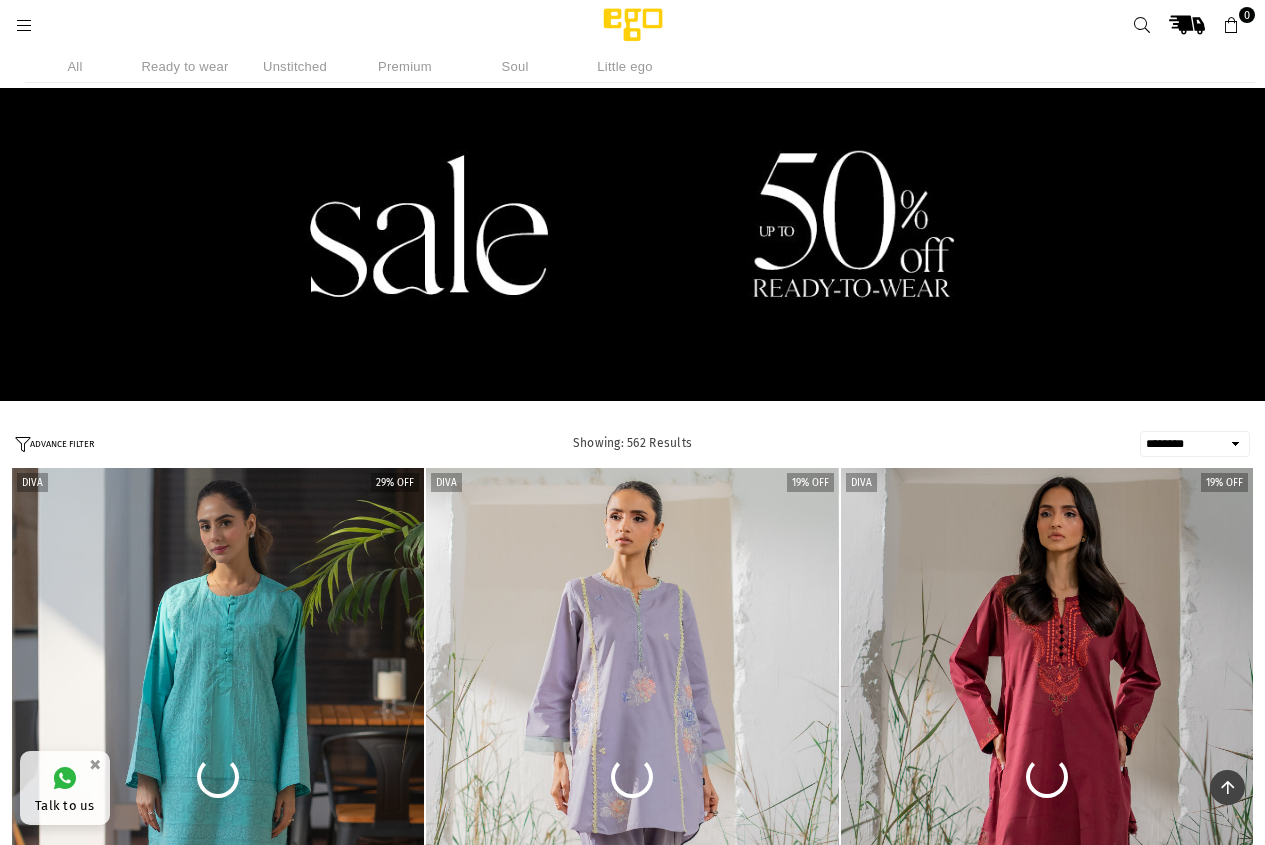 select on "******" 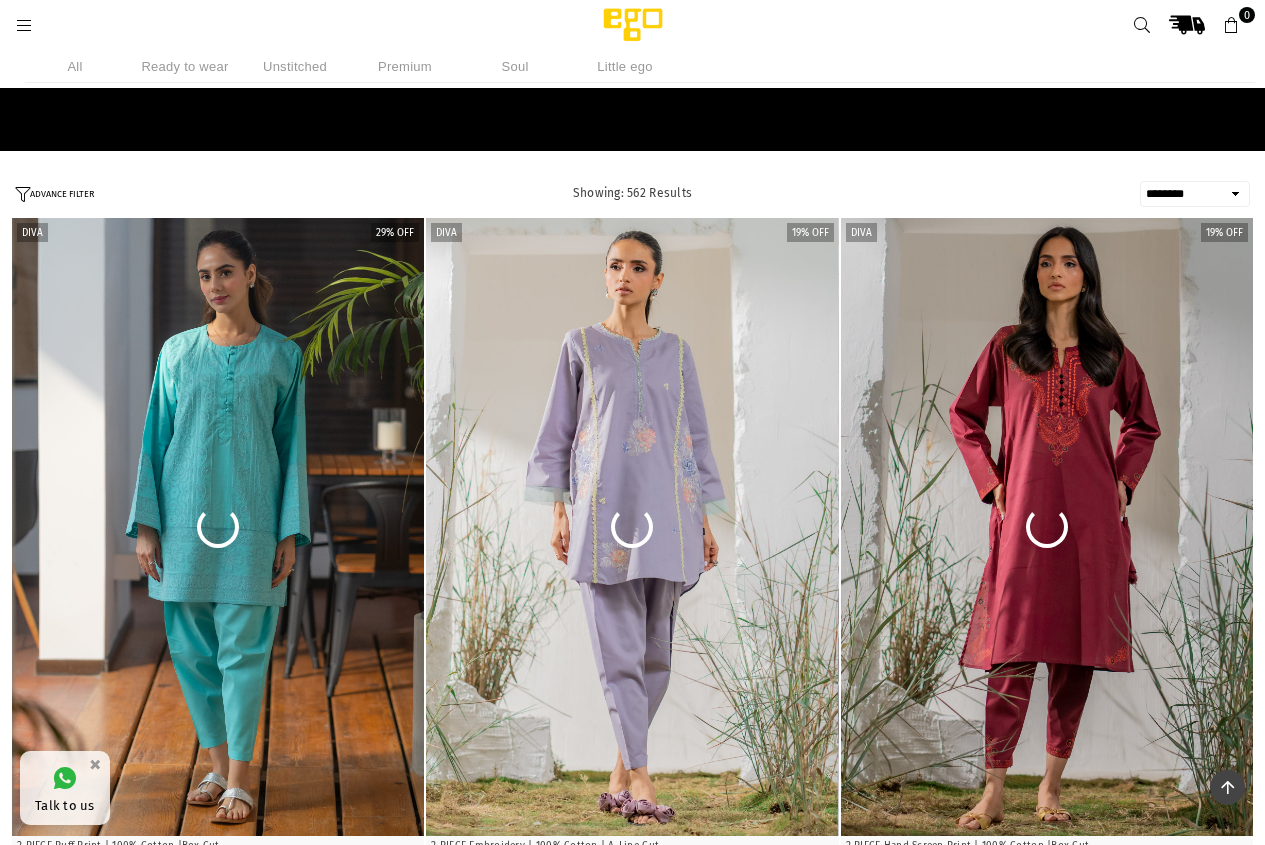scroll, scrollTop: 250, scrollLeft: 0, axis: vertical 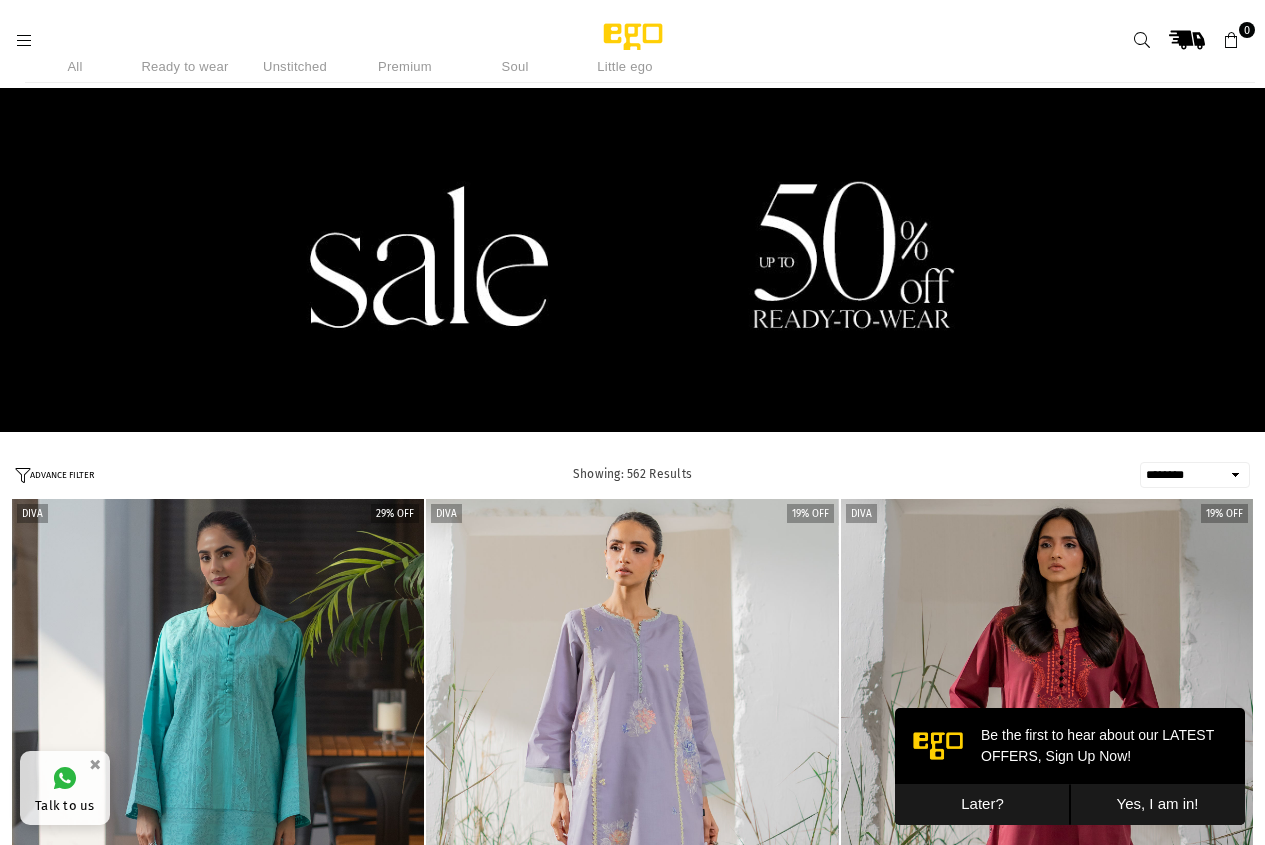 click on "Ready to wear" at bounding box center [185, 66] 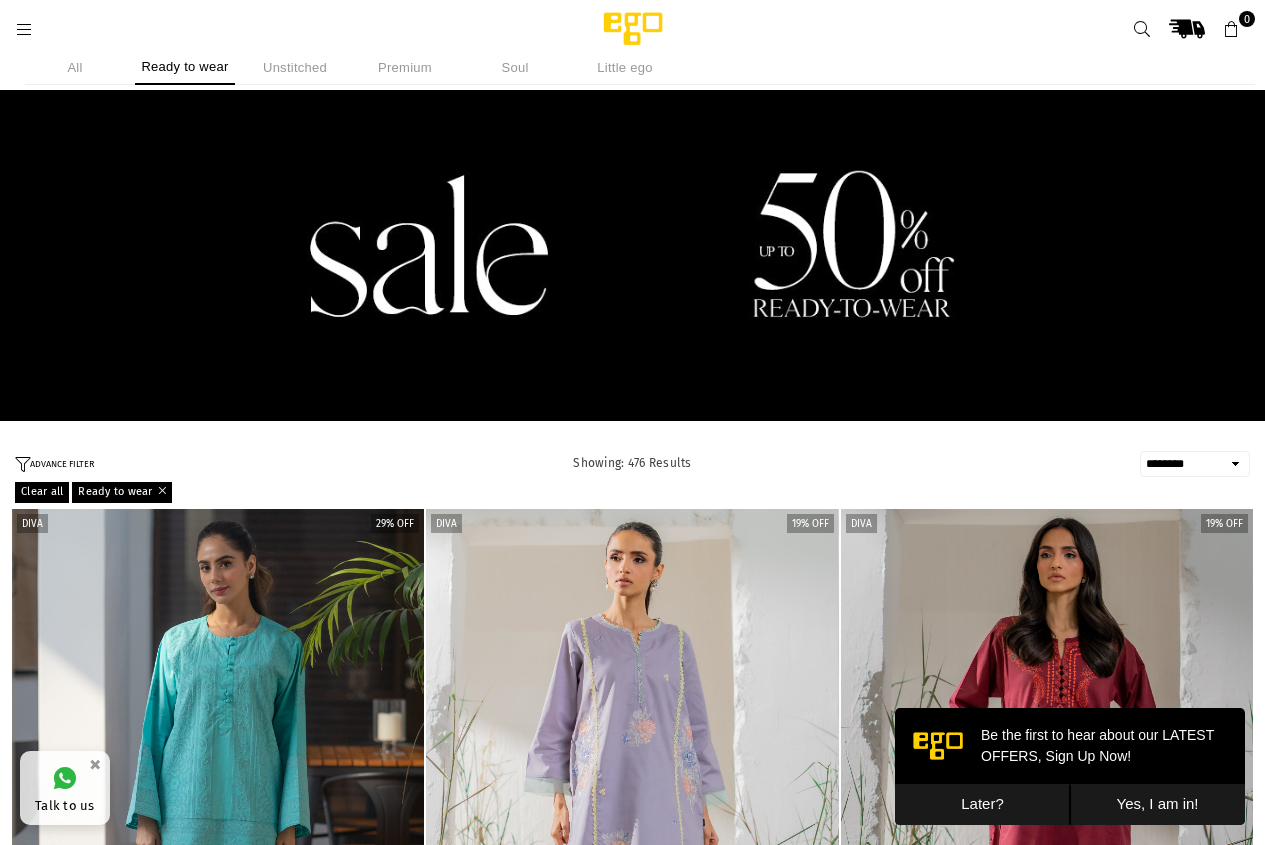 scroll, scrollTop: 0, scrollLeft: 0, axis: both 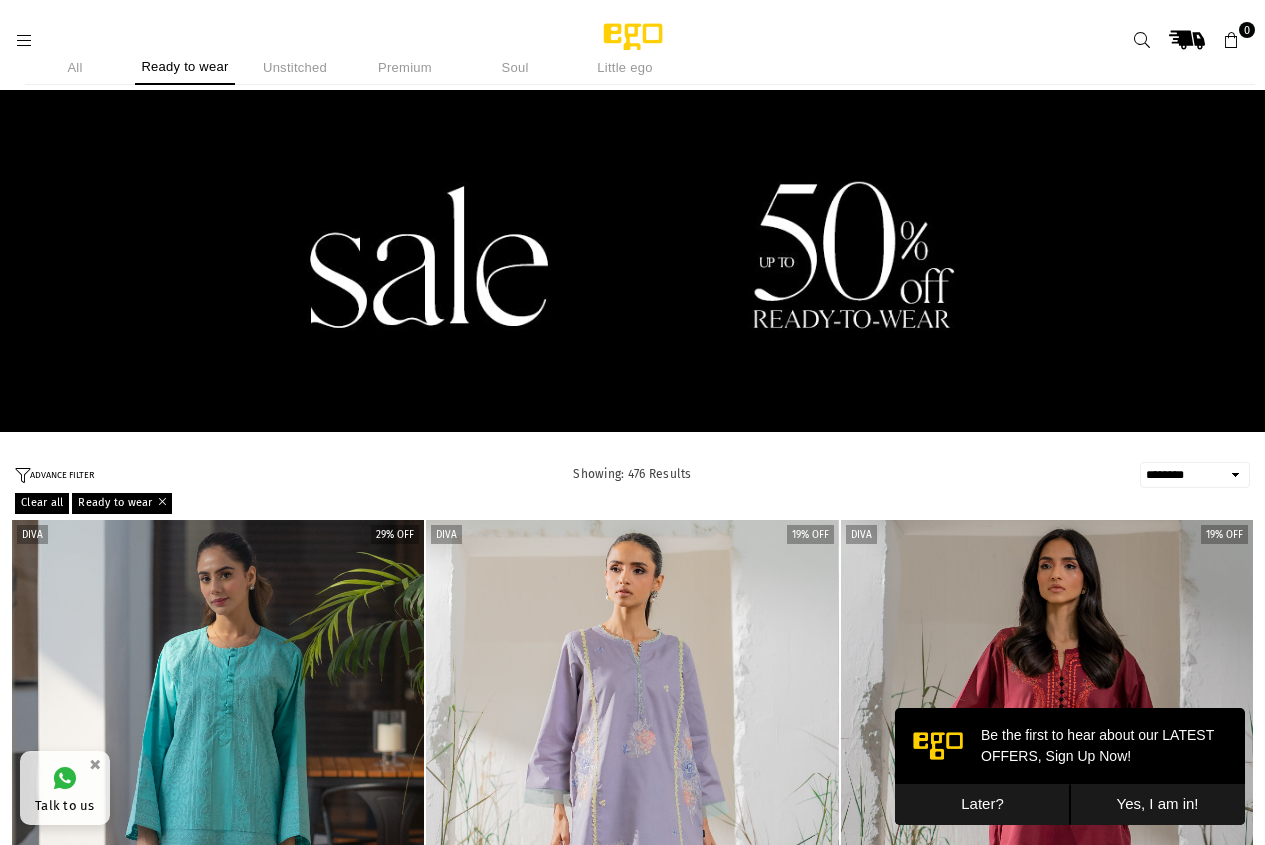 click on "Ready to wear" at bounding box center [185, 67] 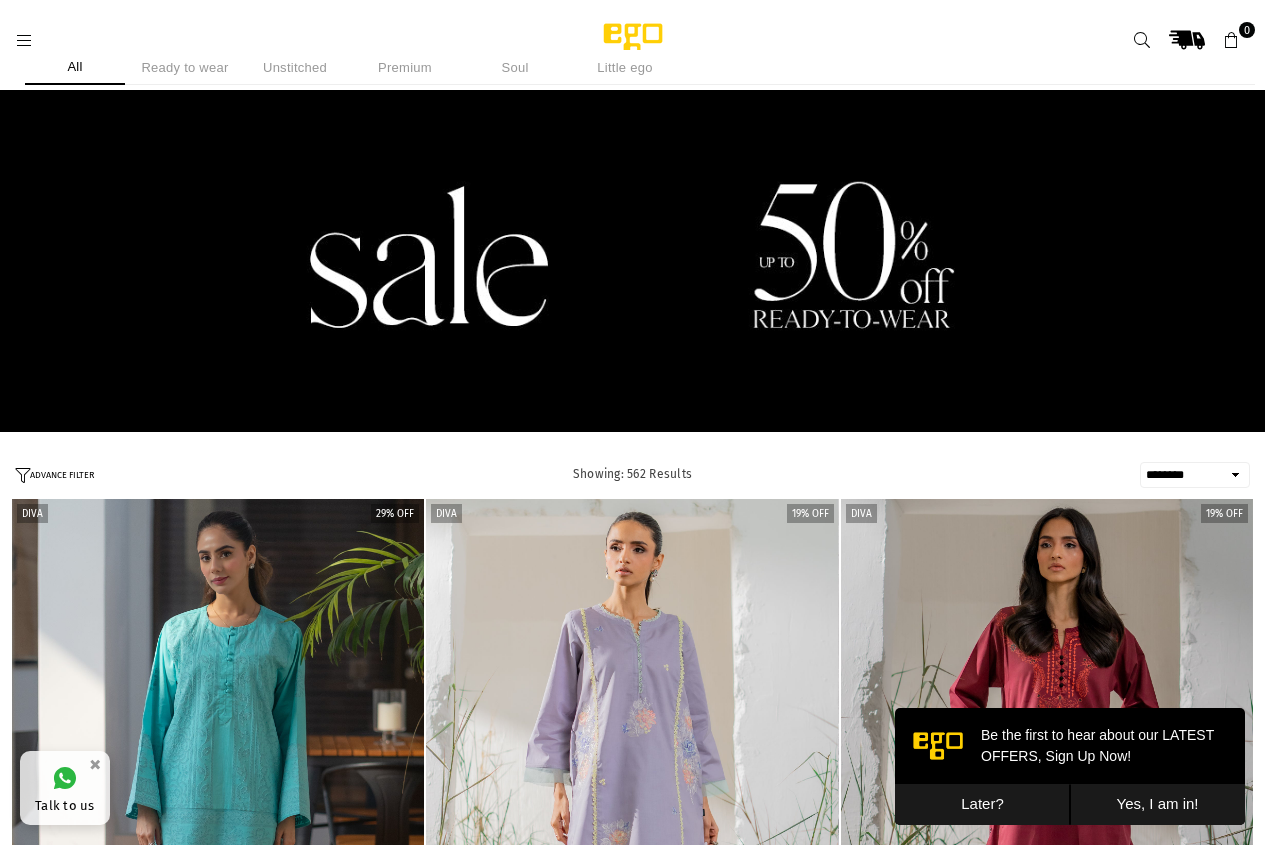 click on "Ready to wear" at bounding box center [185, 67] 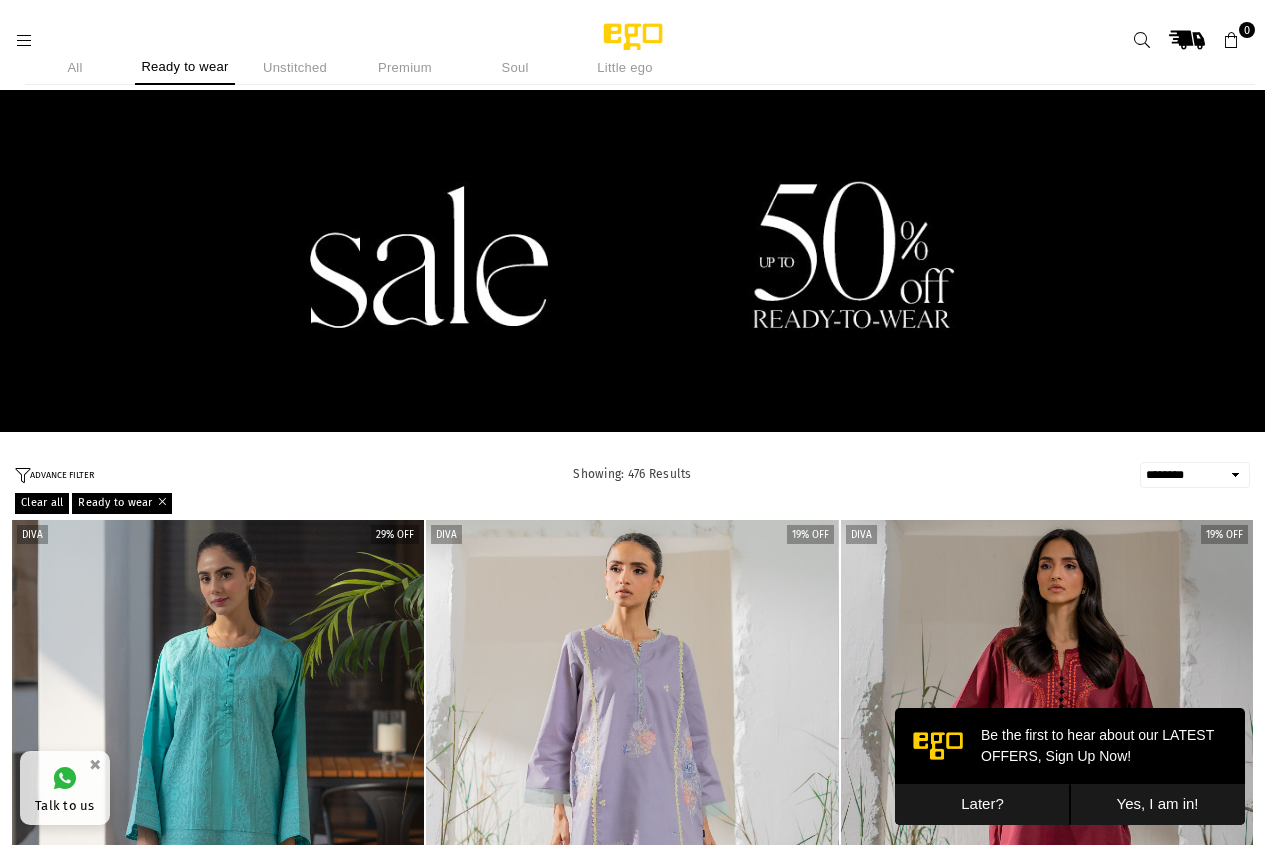 click at bounding box center [24, 41] 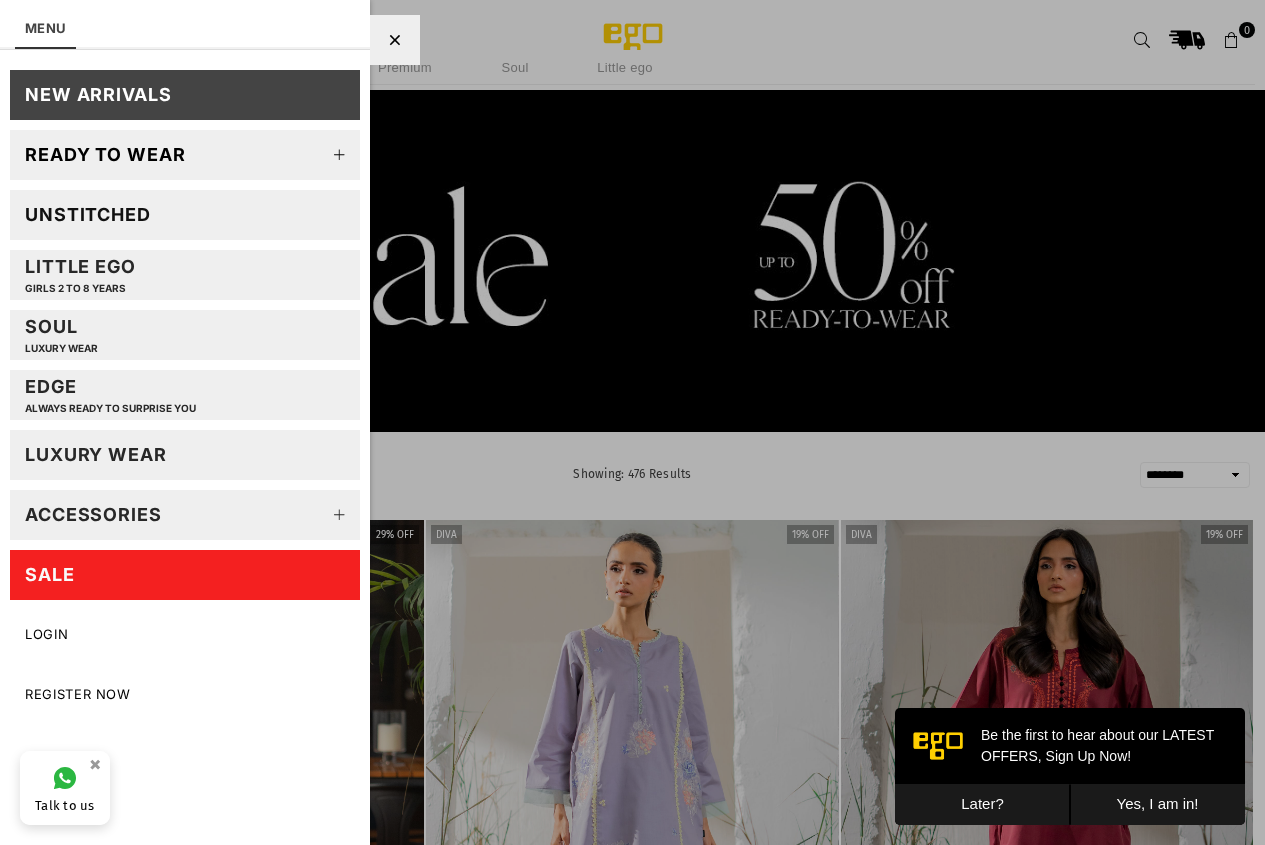 click at bounding box center [340, 155] 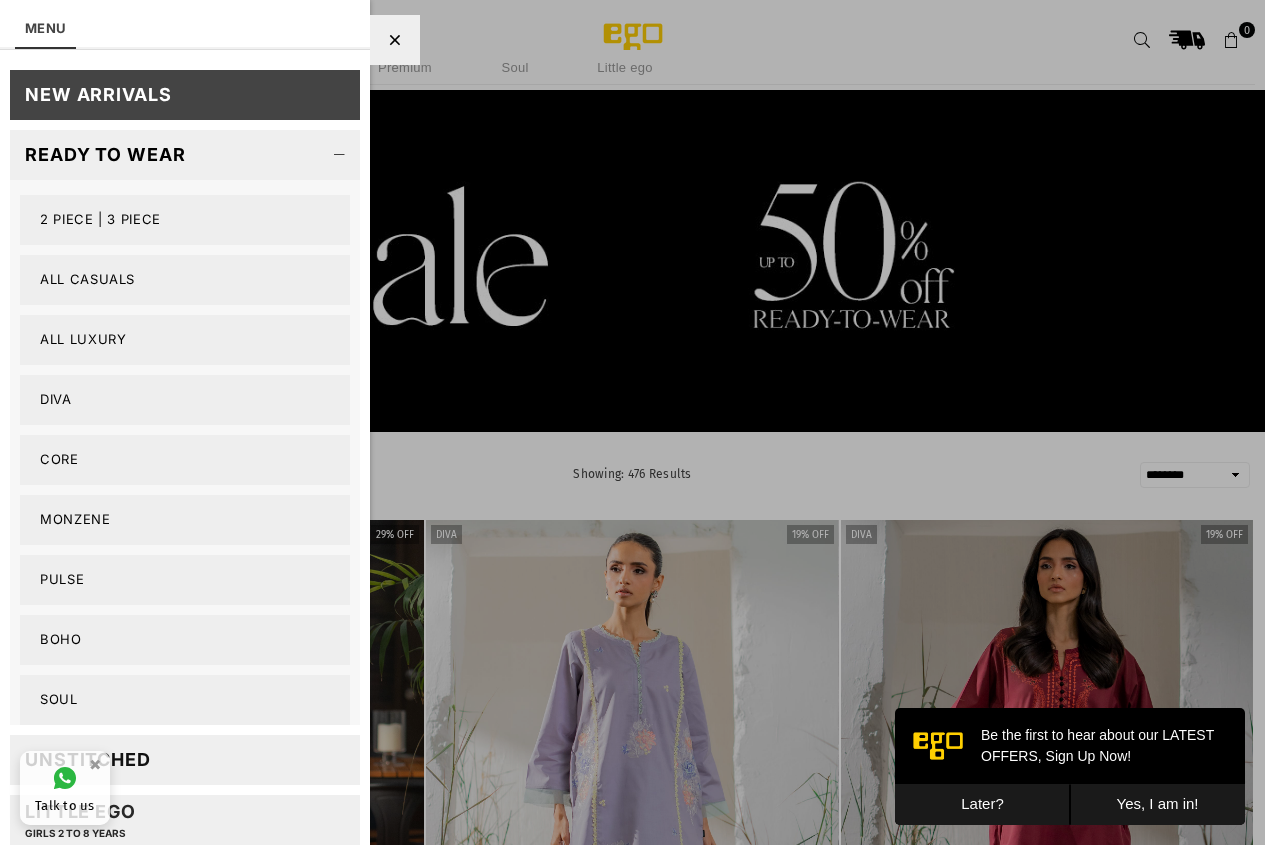 click on "2 PIECE | 3 PIECE" at bounding box center [185, 220] 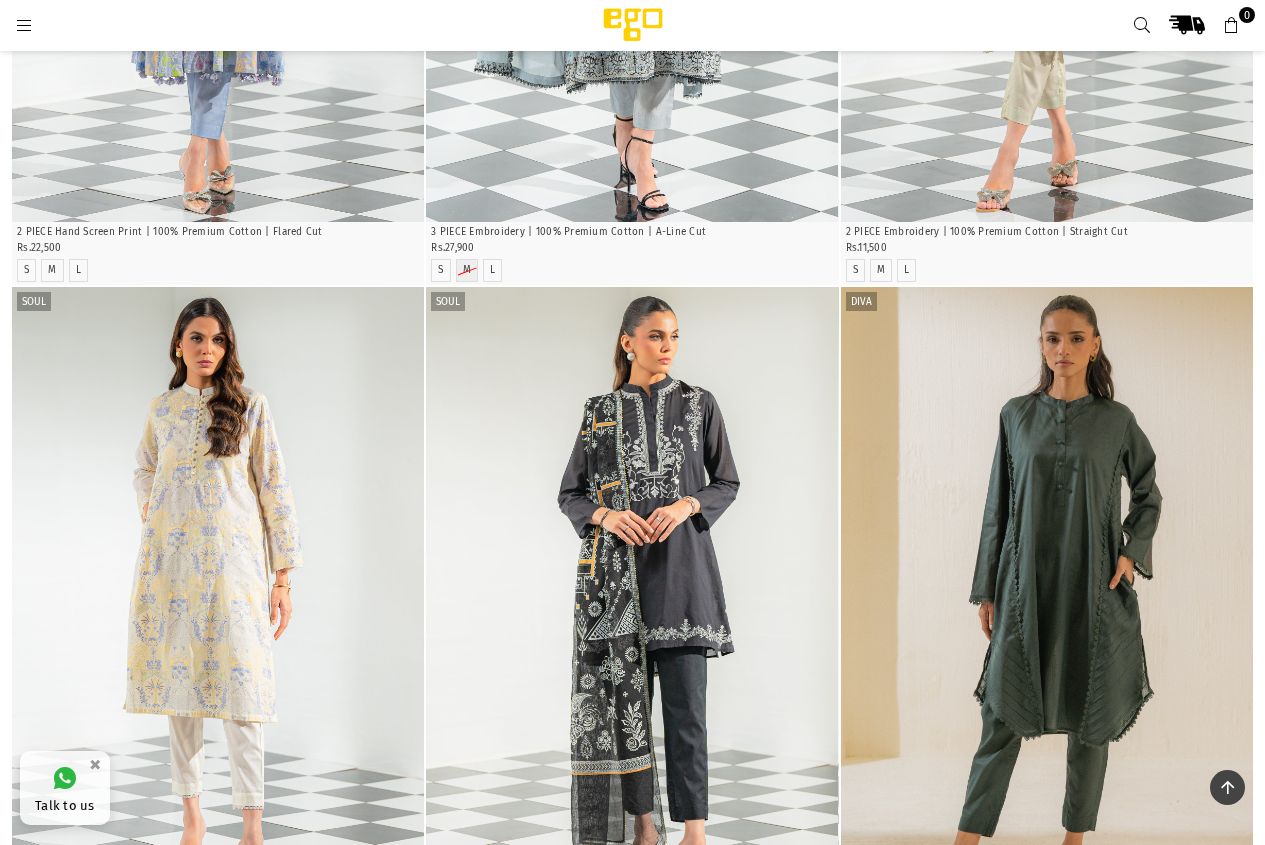scroll, scrollTop: 1750, scrollLeft: 0, axis: vertical 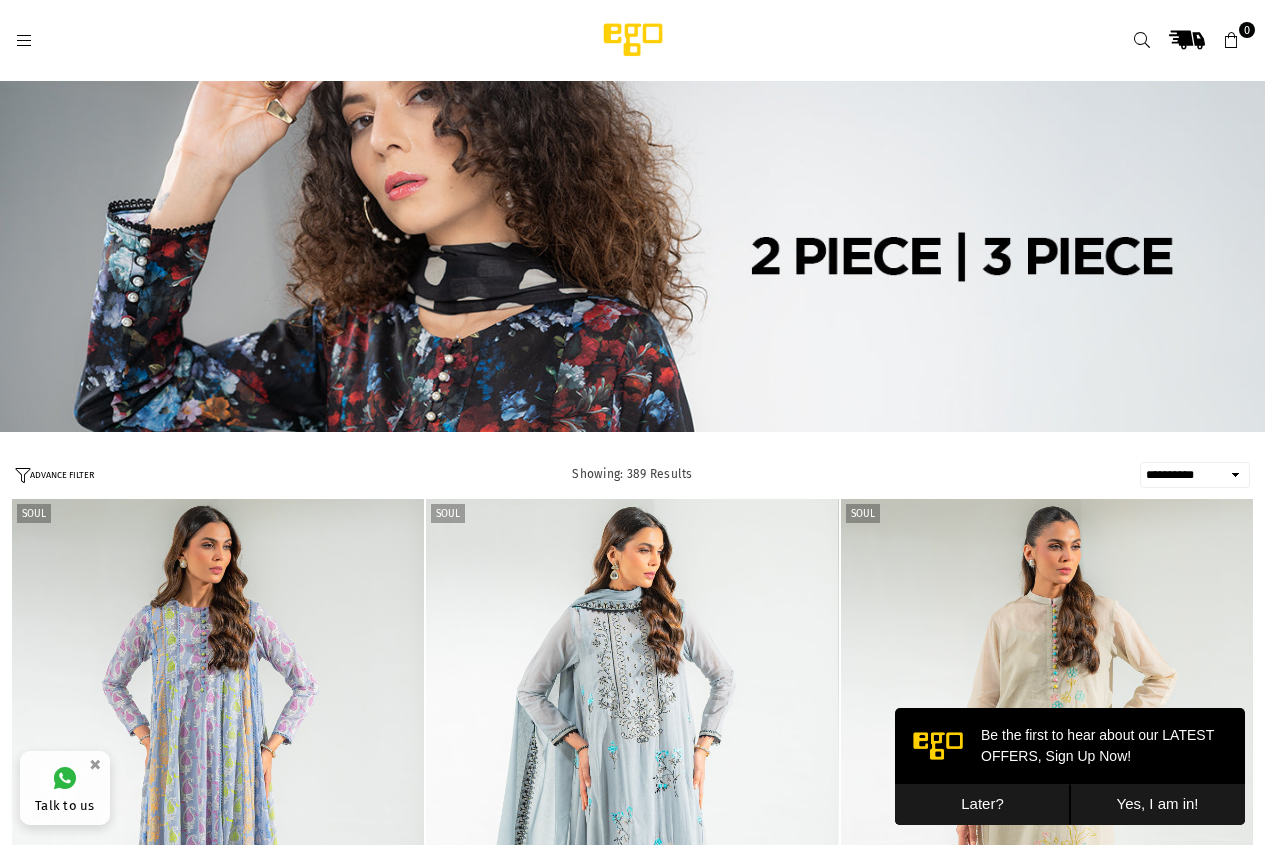 click on "**********" at bounding box center (1195, 475) 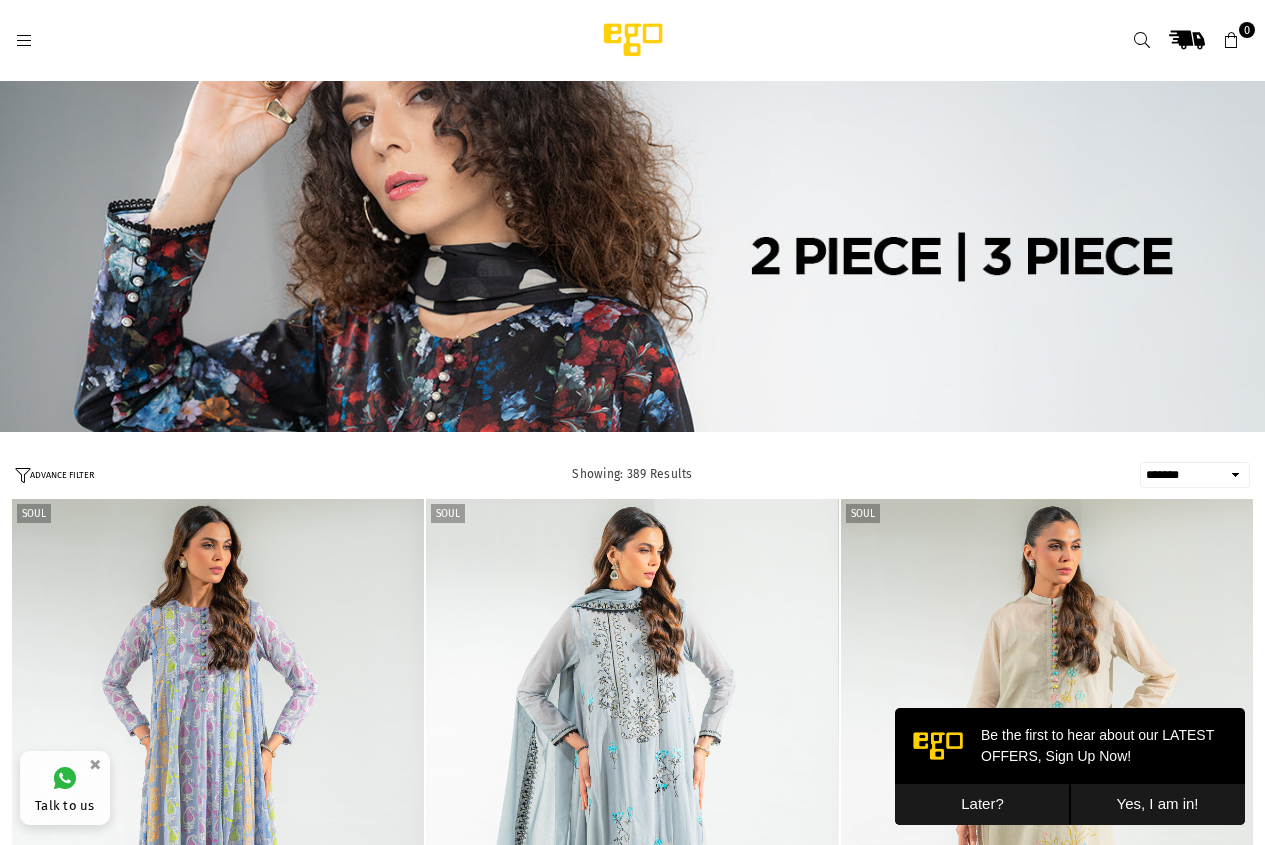 click on "**********" at bounding box center (1195, 475) 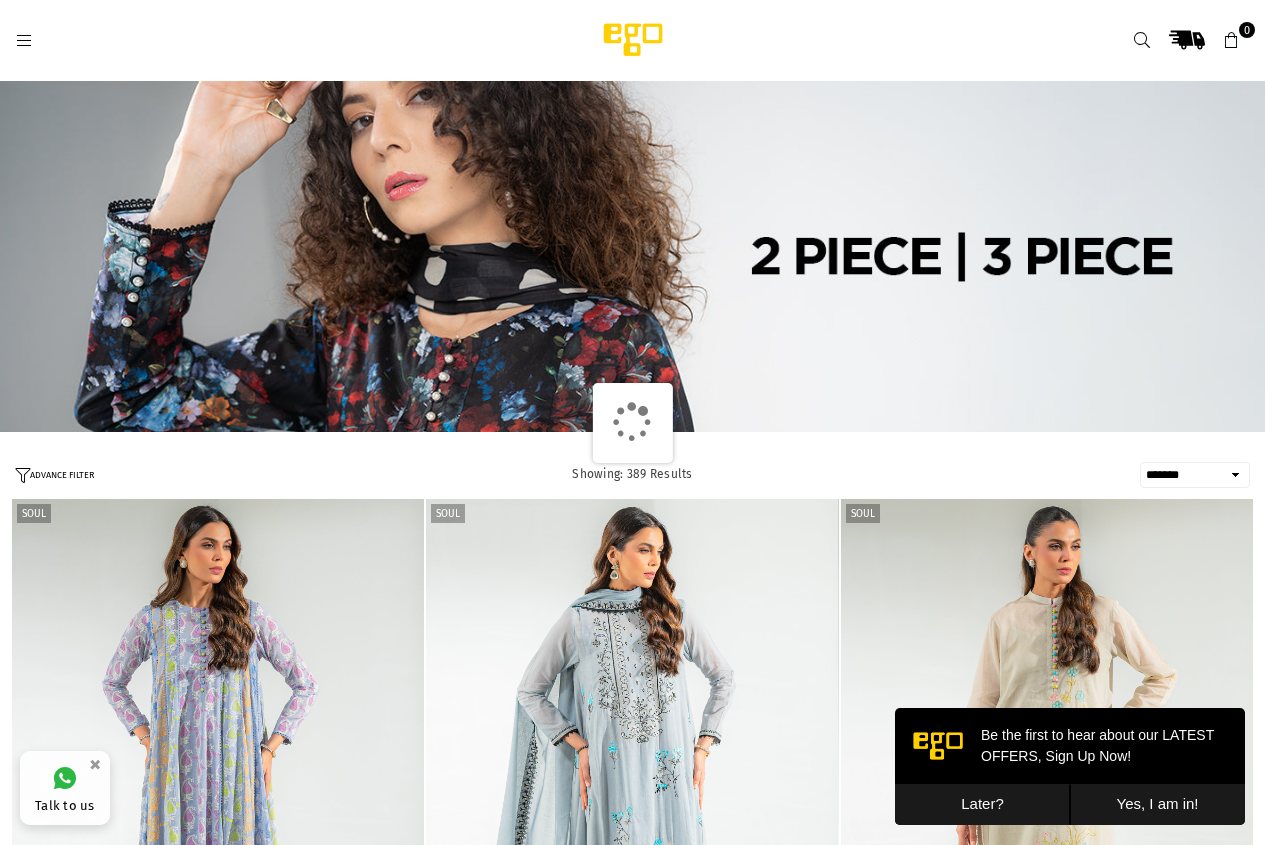 click at bounding box center (1047, 808) 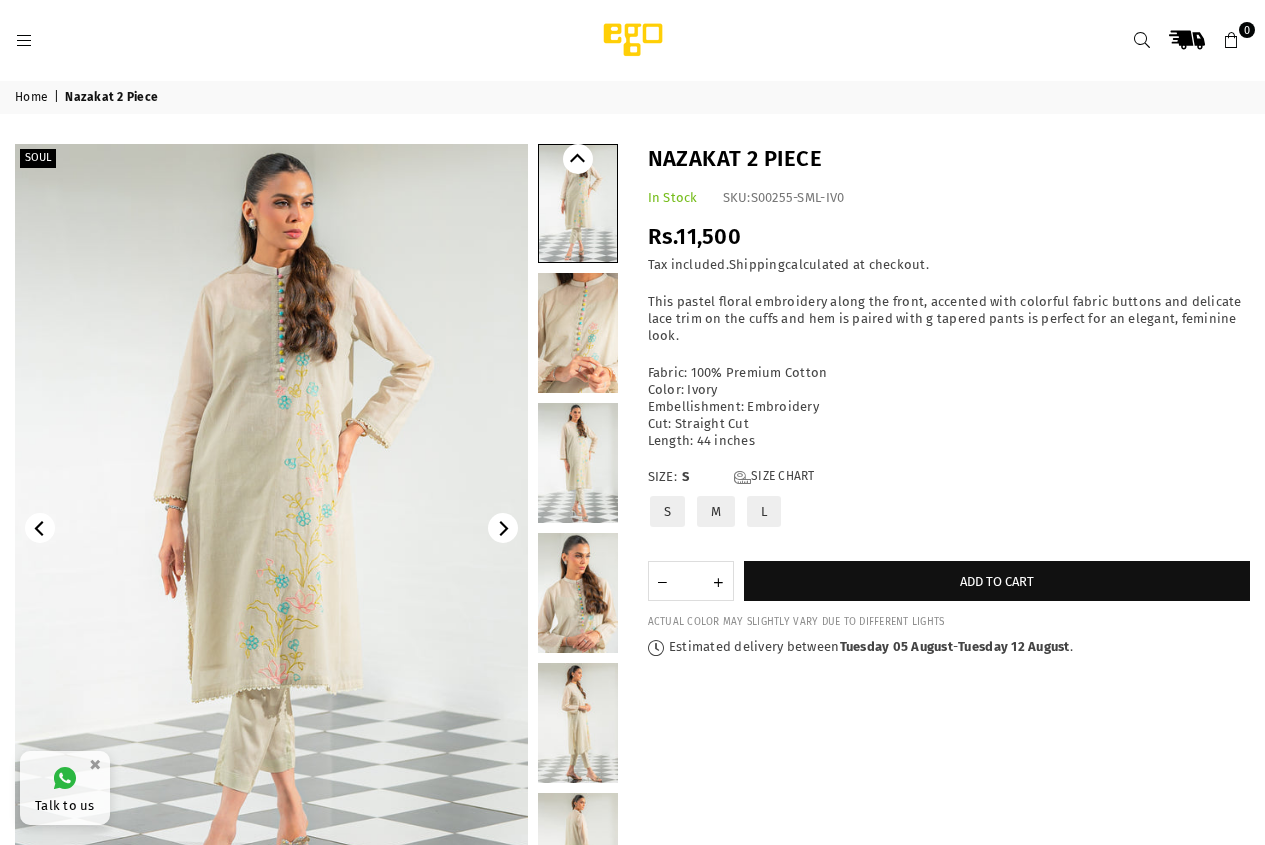 scroll, scrollTop: 0, scrollLeft: 0, axis: both 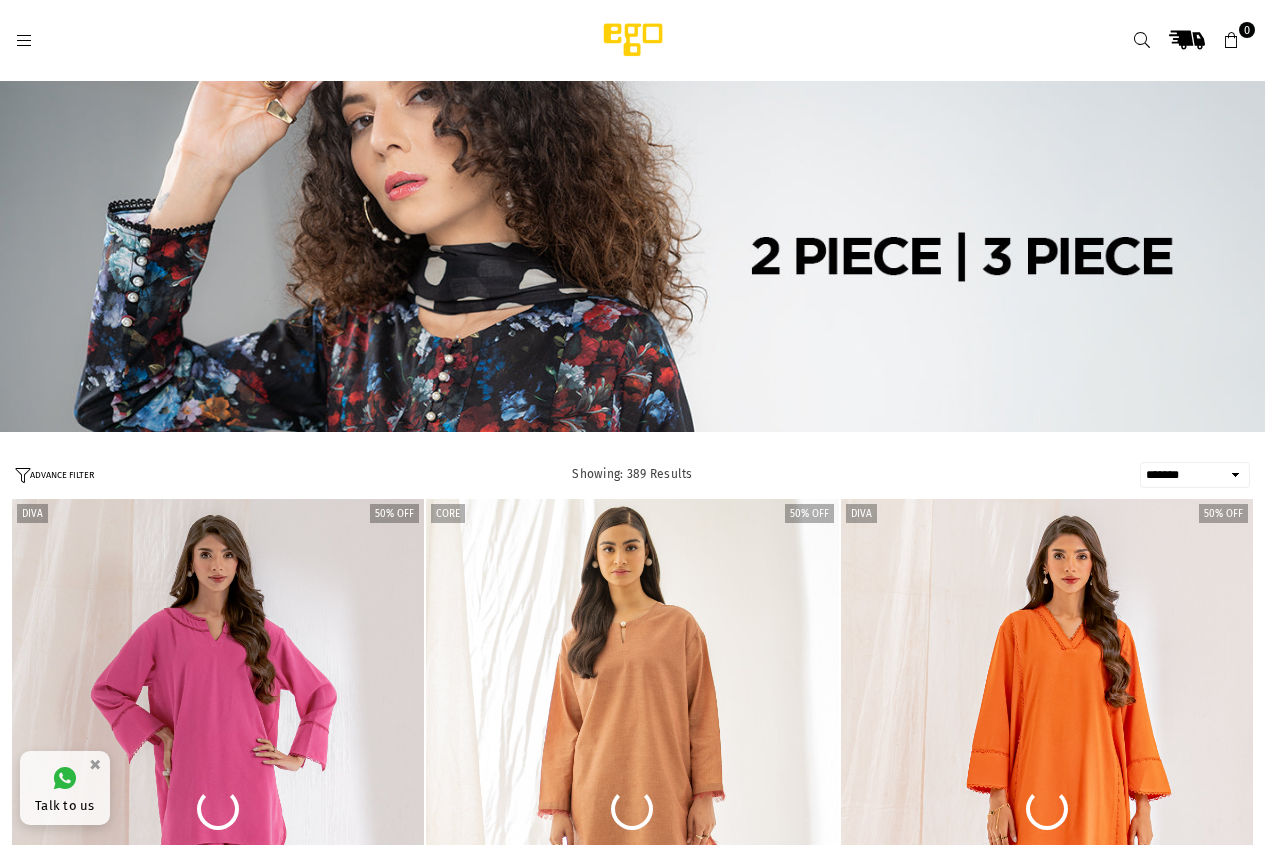 select on "**********" 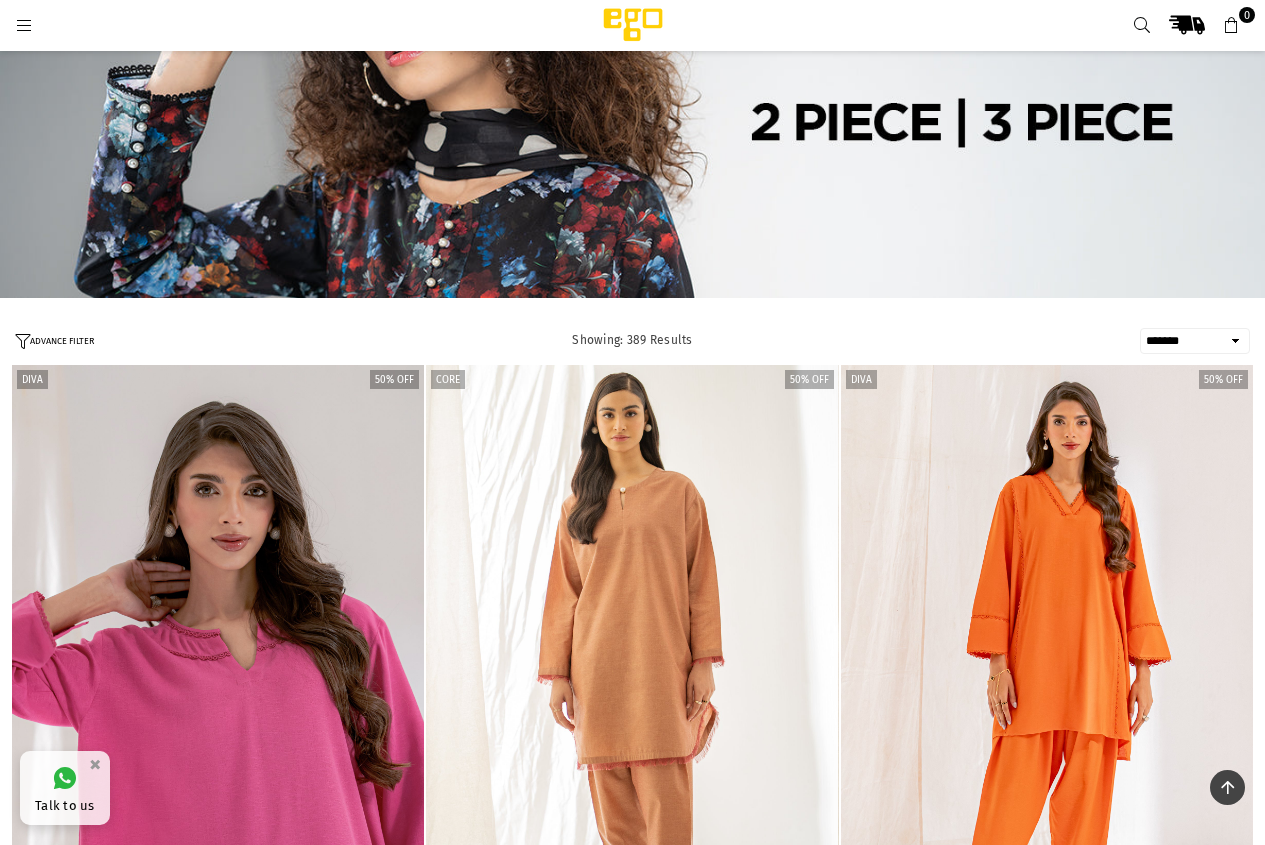 scroll, scrollTop: 650, scrollLeft: 0, axis: vertical 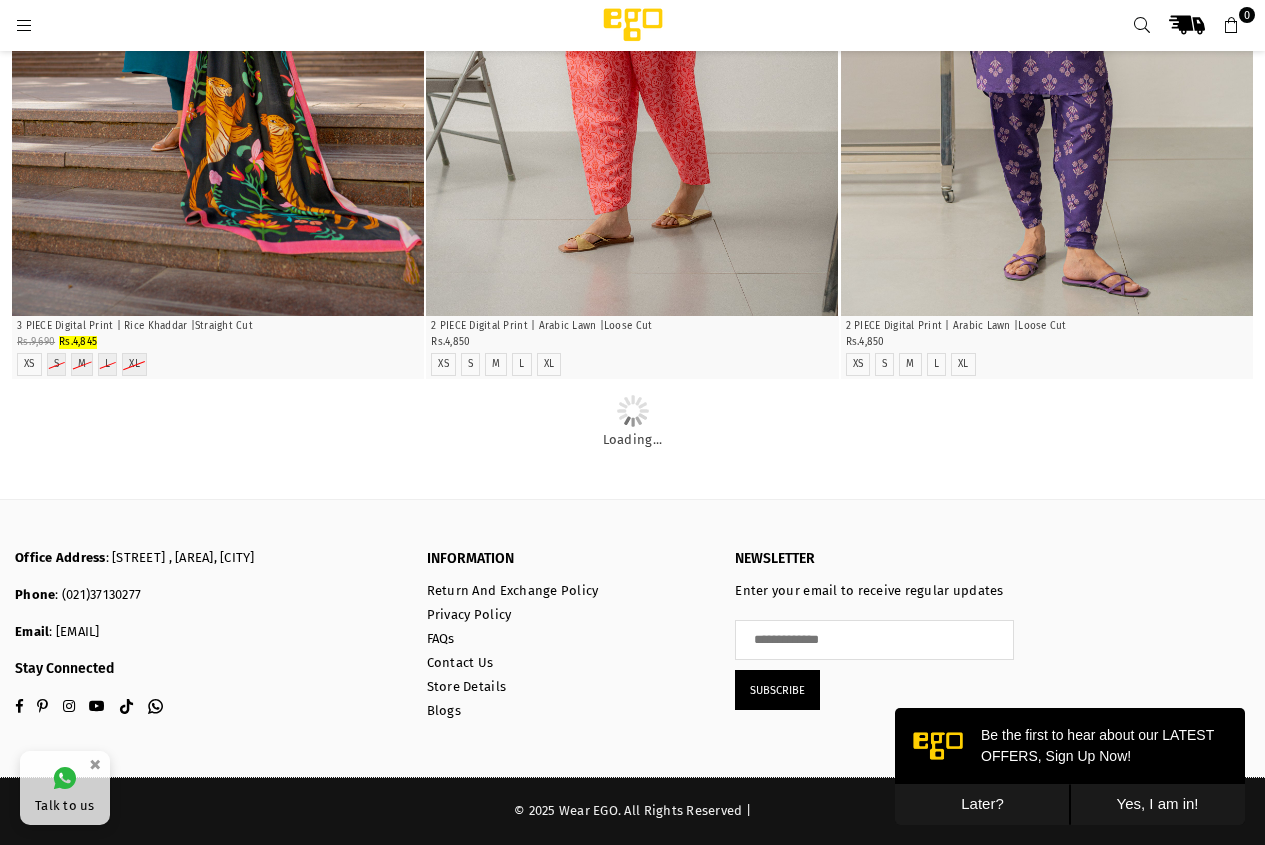 click at bounding box center [632, -2725] 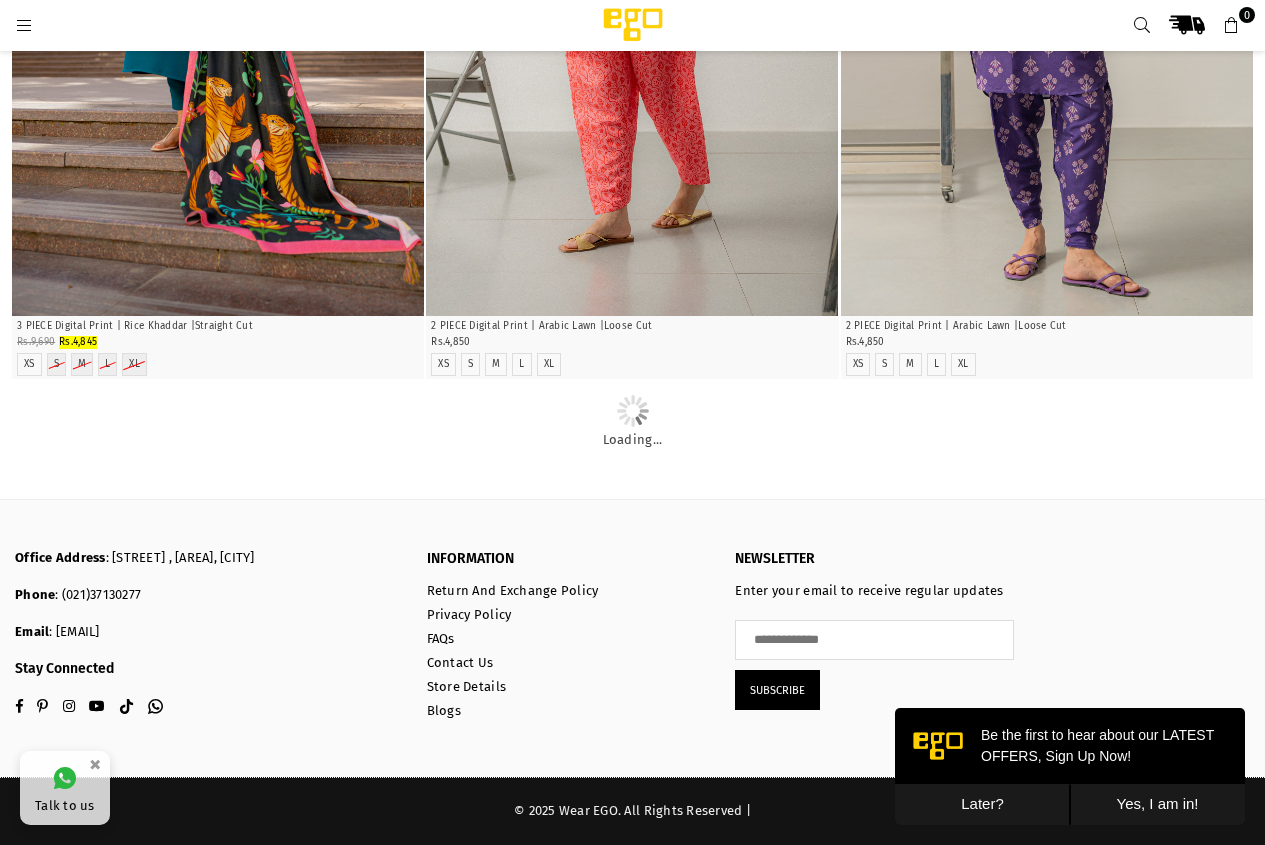 click at bounding box center [632, -2725] 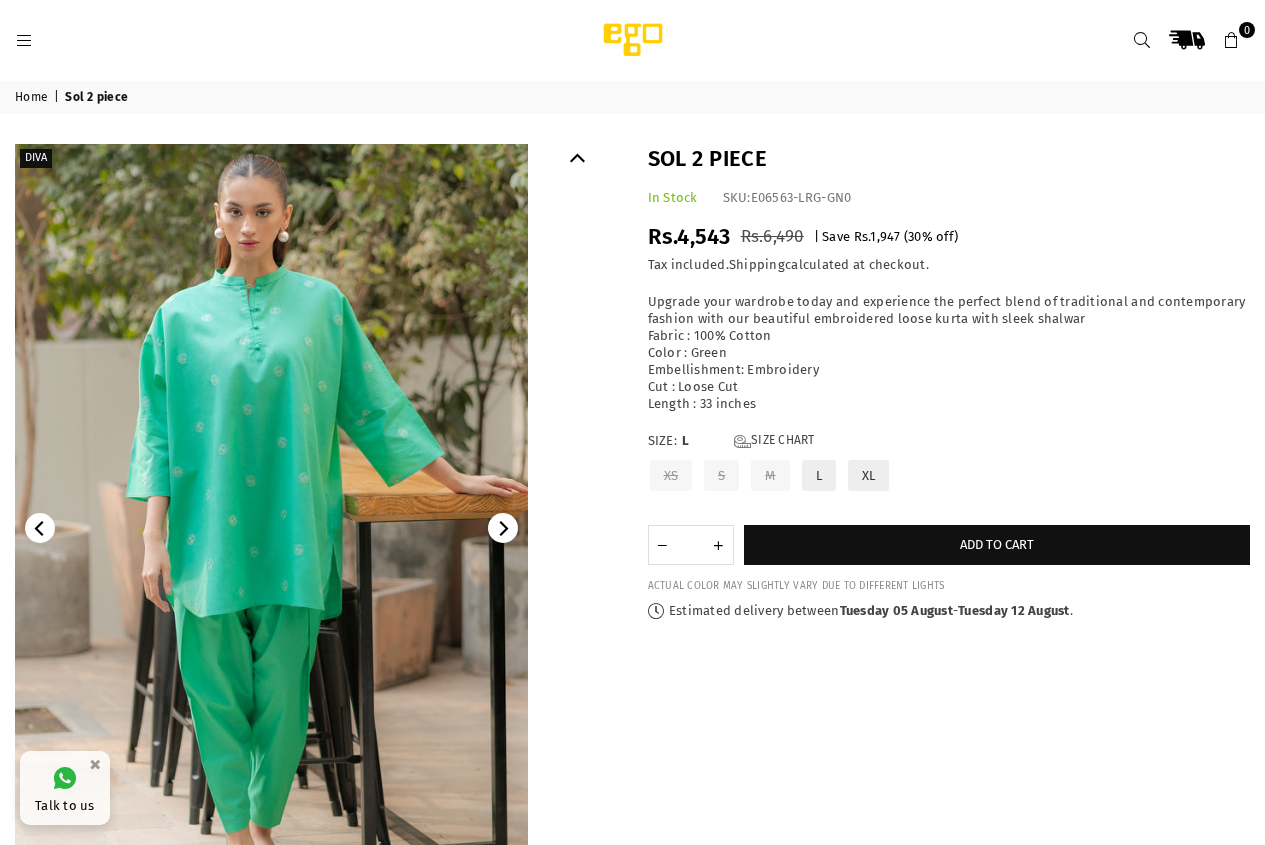 scroll, scrollTop: 250, scrollLeft: 0, axis: vertical 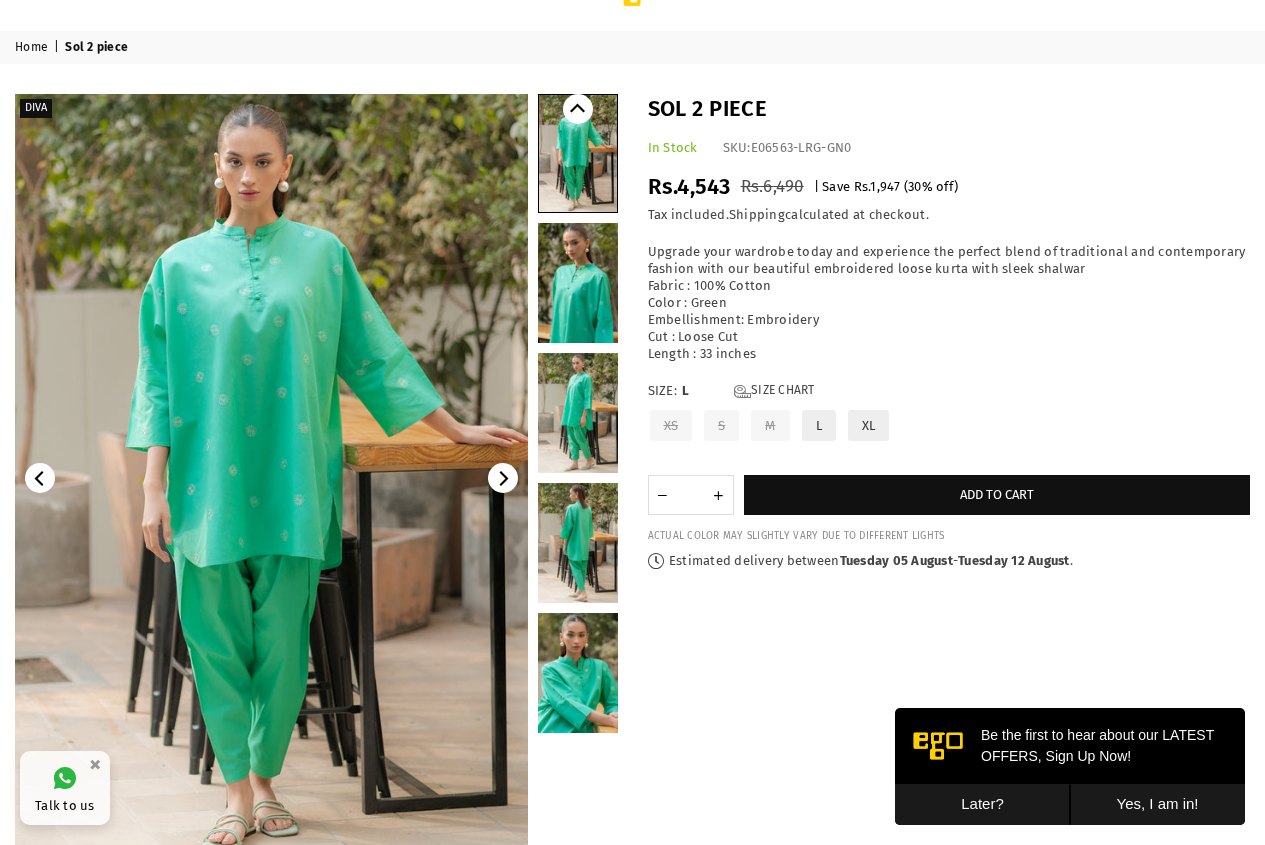 click at bounding box center [578, 283] 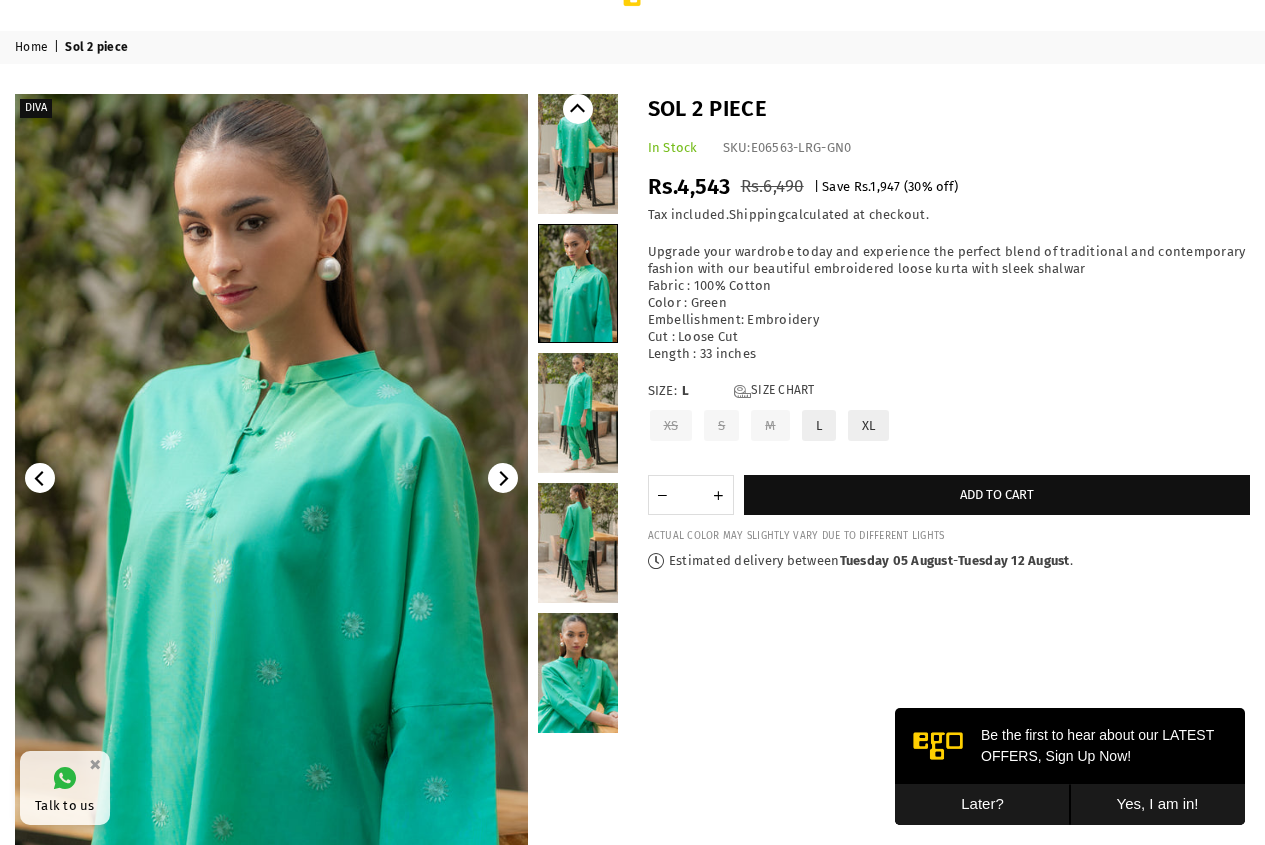 click at bounding box center (578, 413) 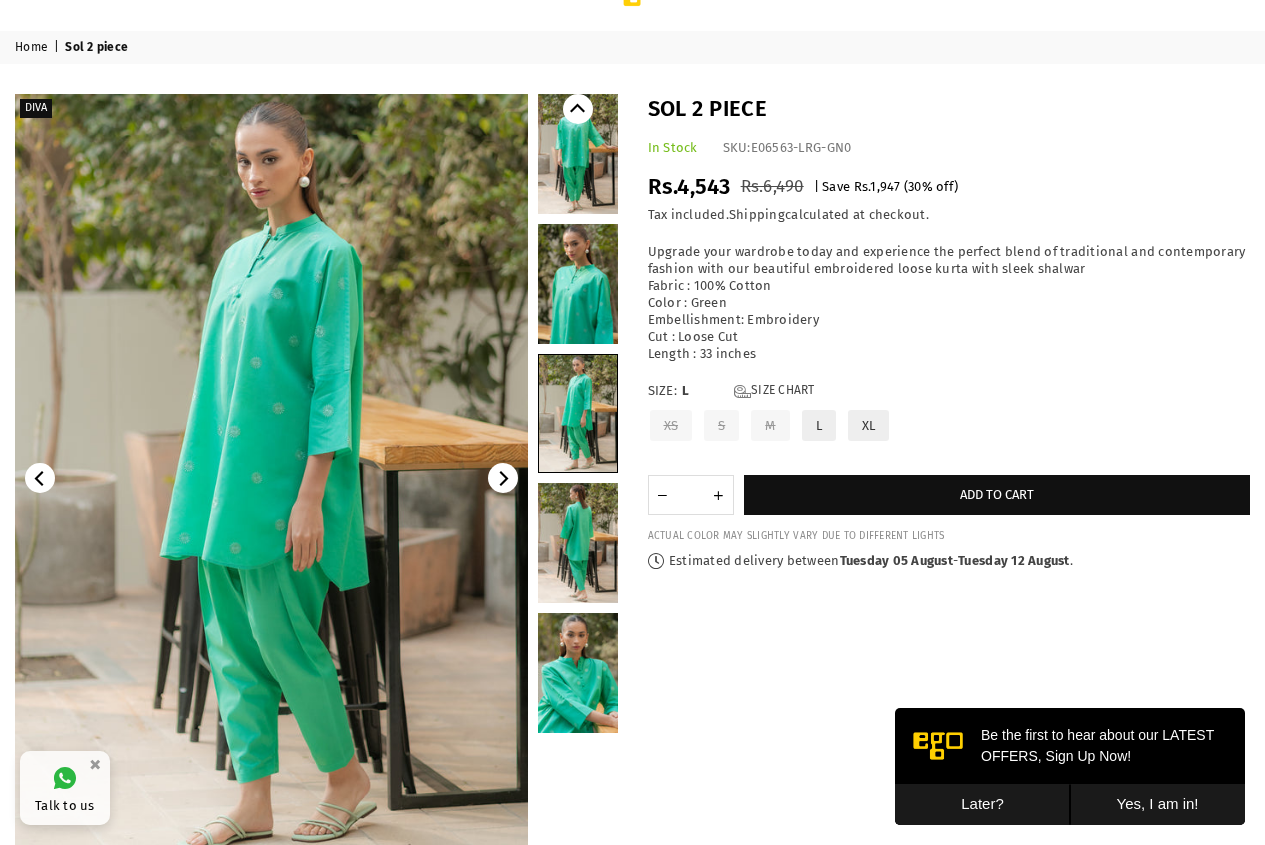 click at bounding box center (578, 543) 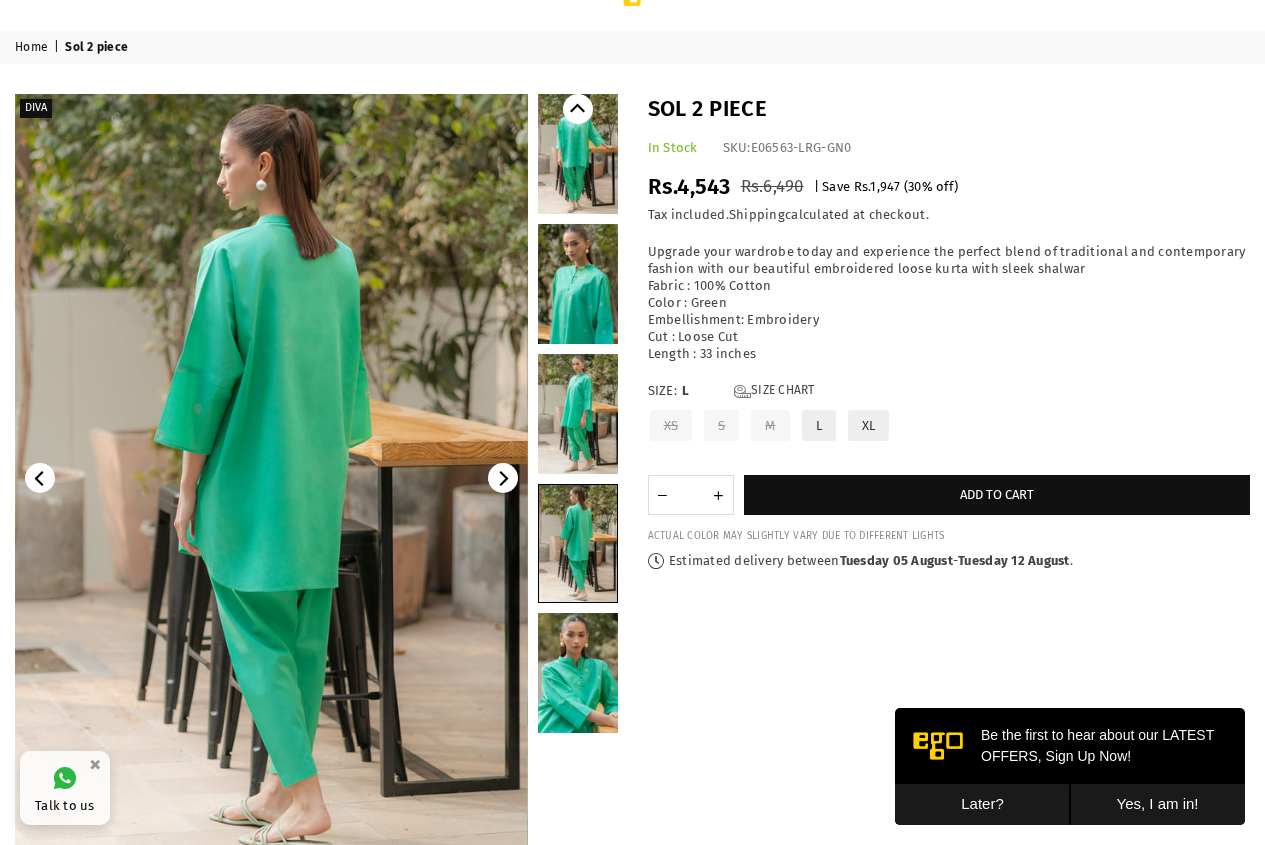 click at bounding box center (578, 673) 